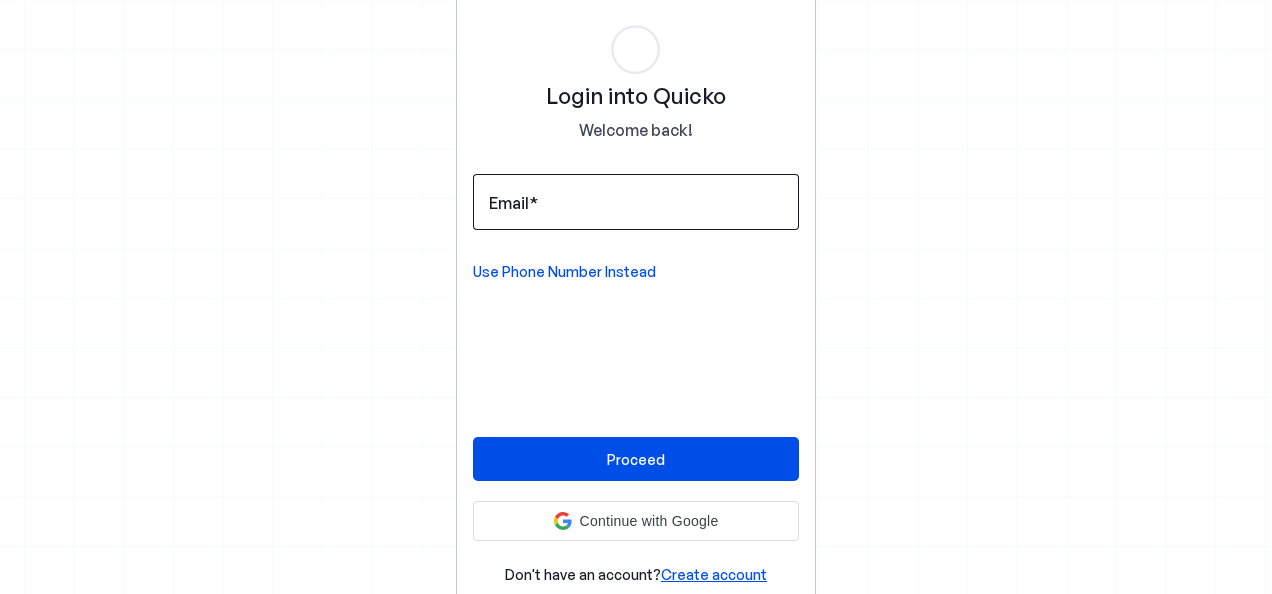 scroll, scrollTop: 0, scrollLeft: 0, axis: both 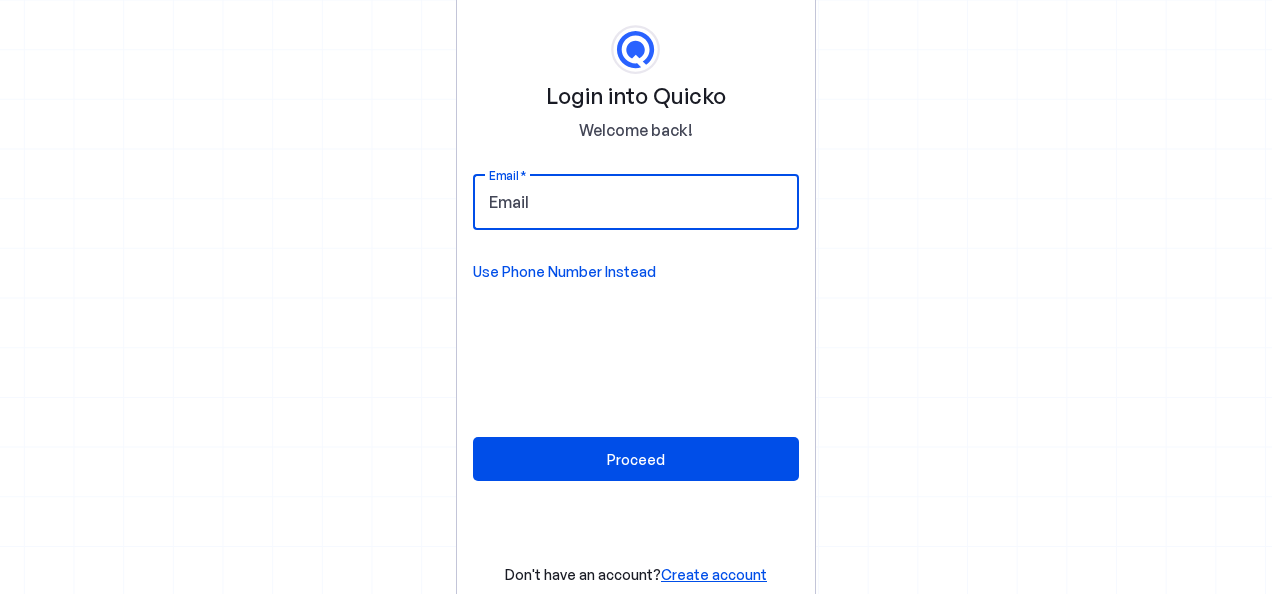 click on "Email" at bounding box center (636, 202) 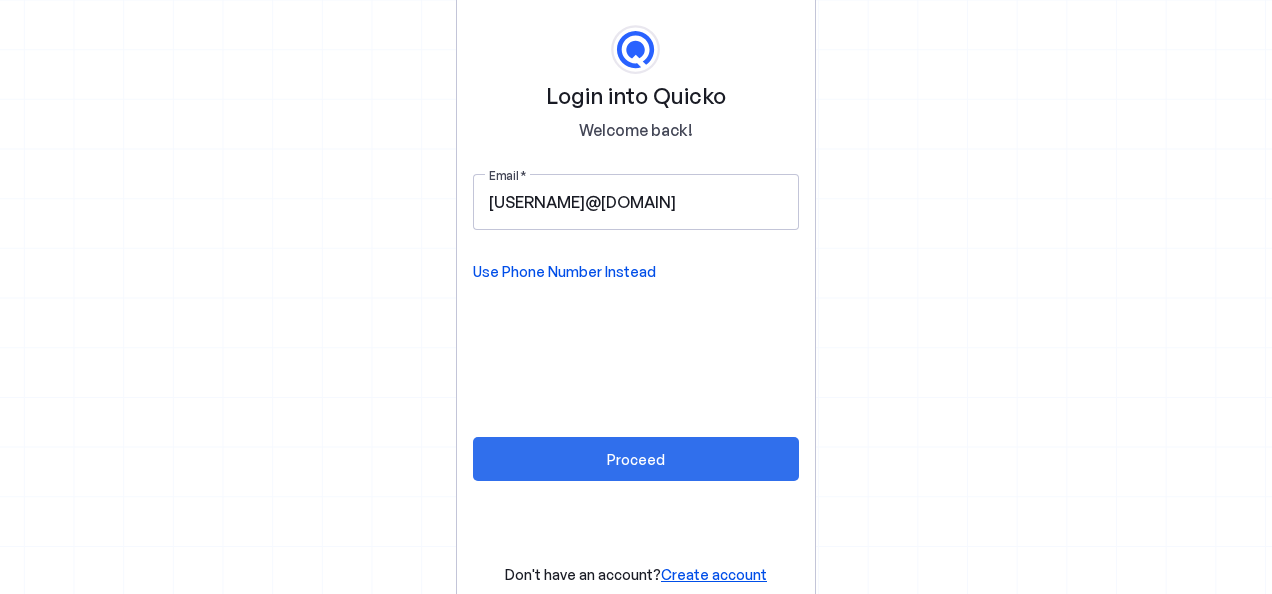 click at bounding box center (636, 459) 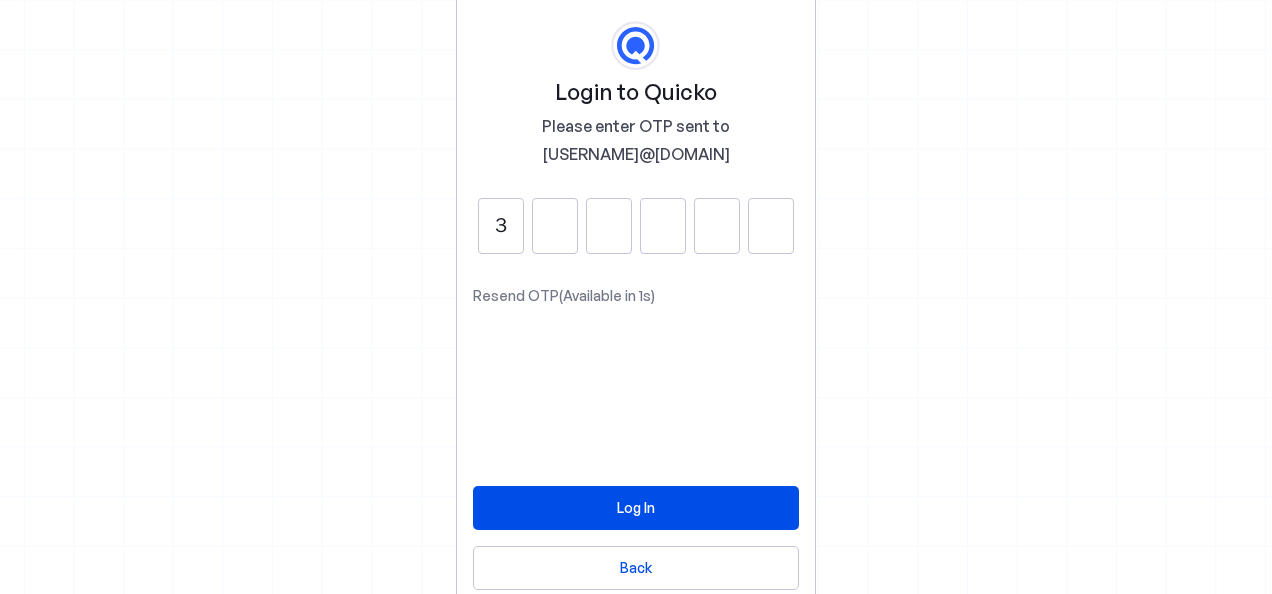 type on "3" 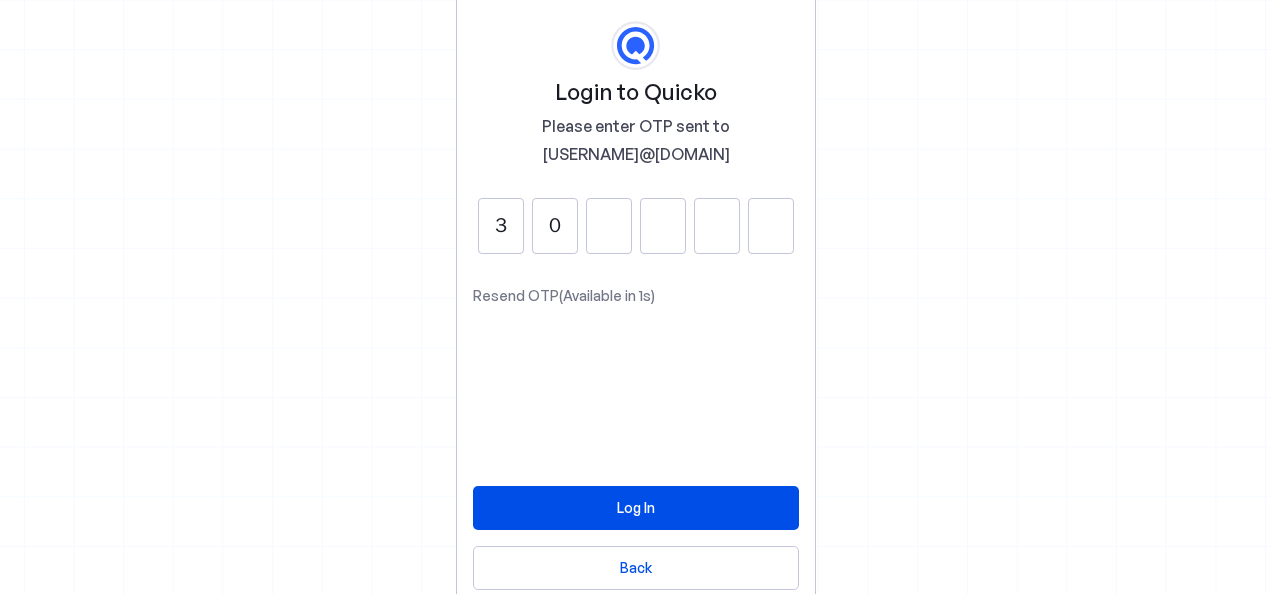 type on "0" 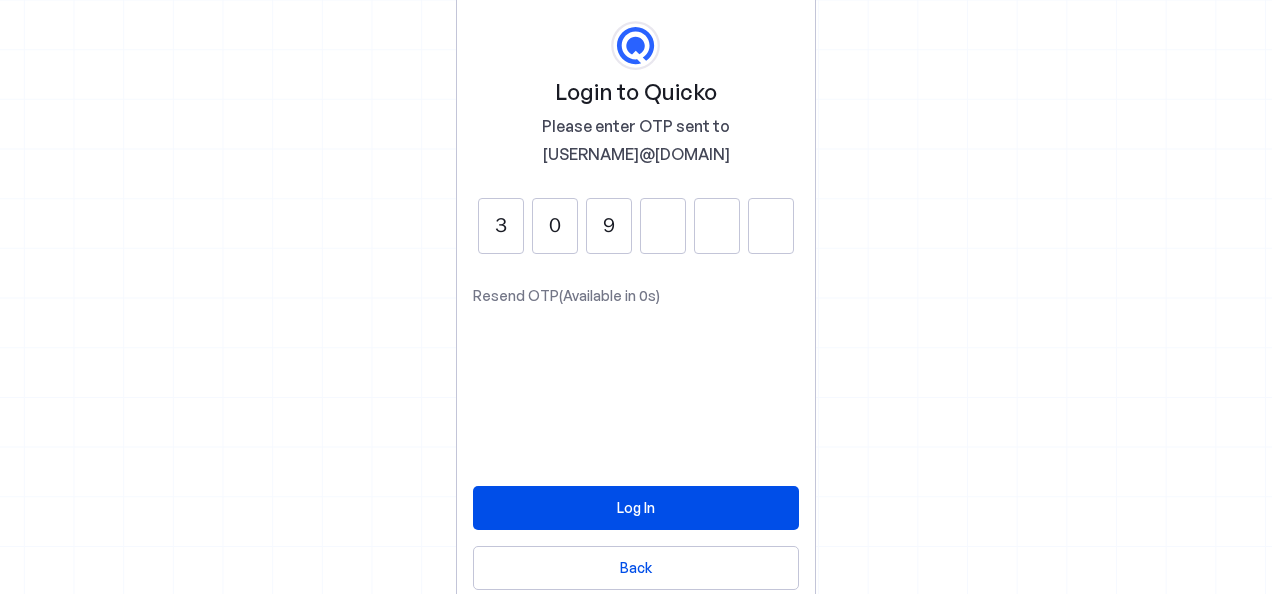 type on "9" 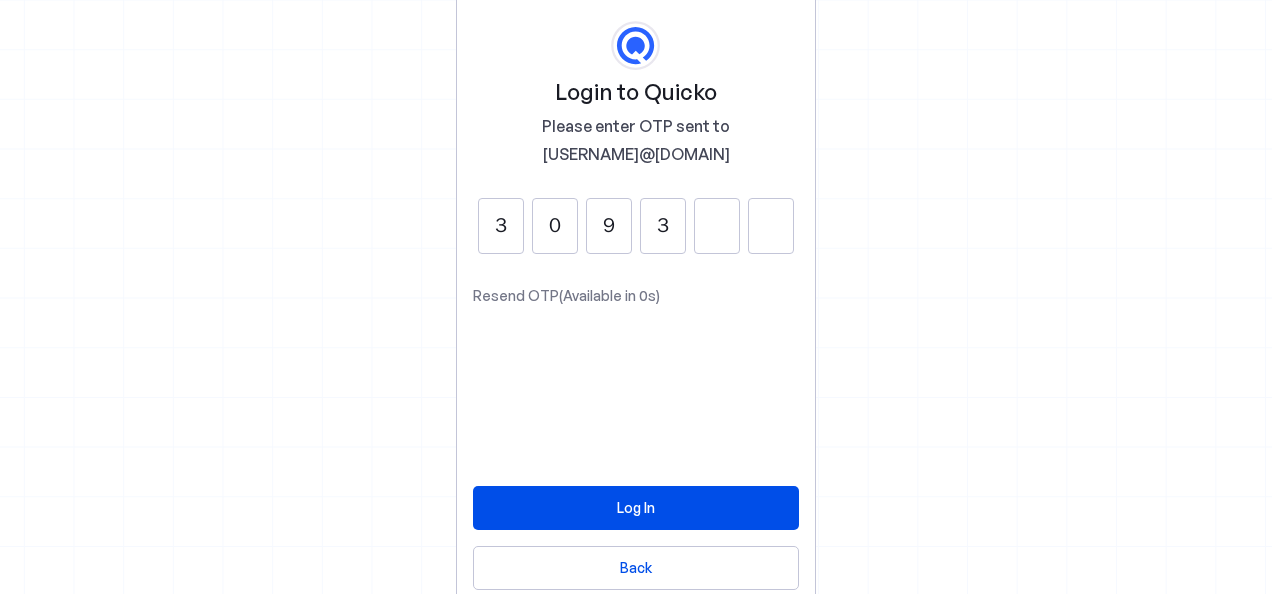 type on "3" 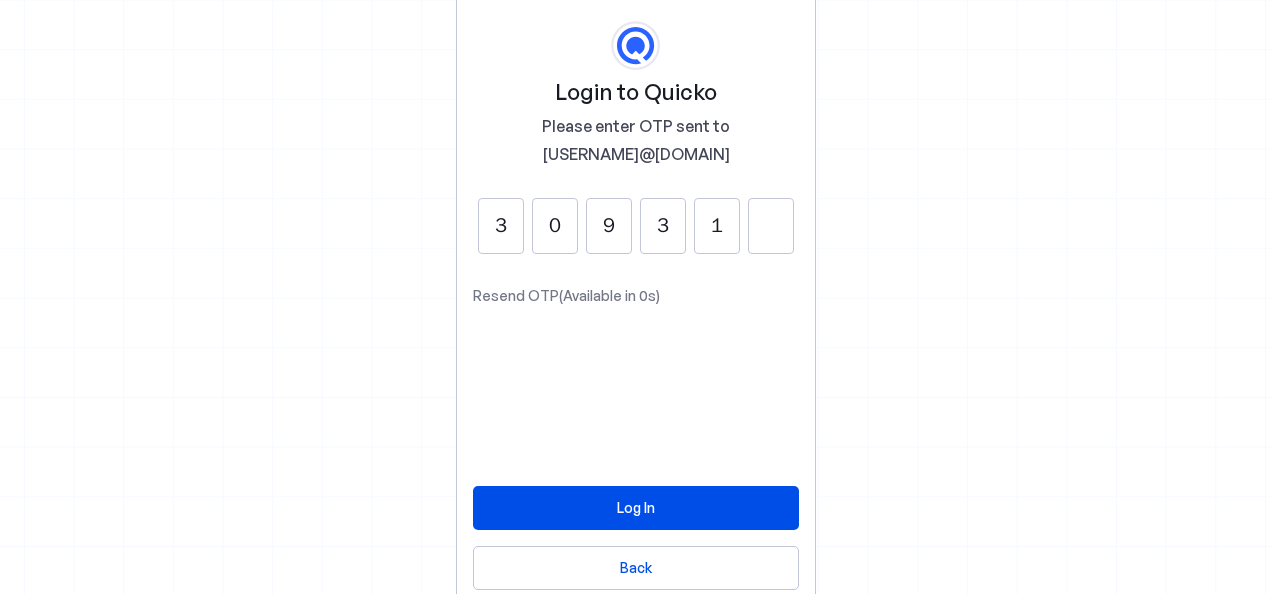 type on "1" 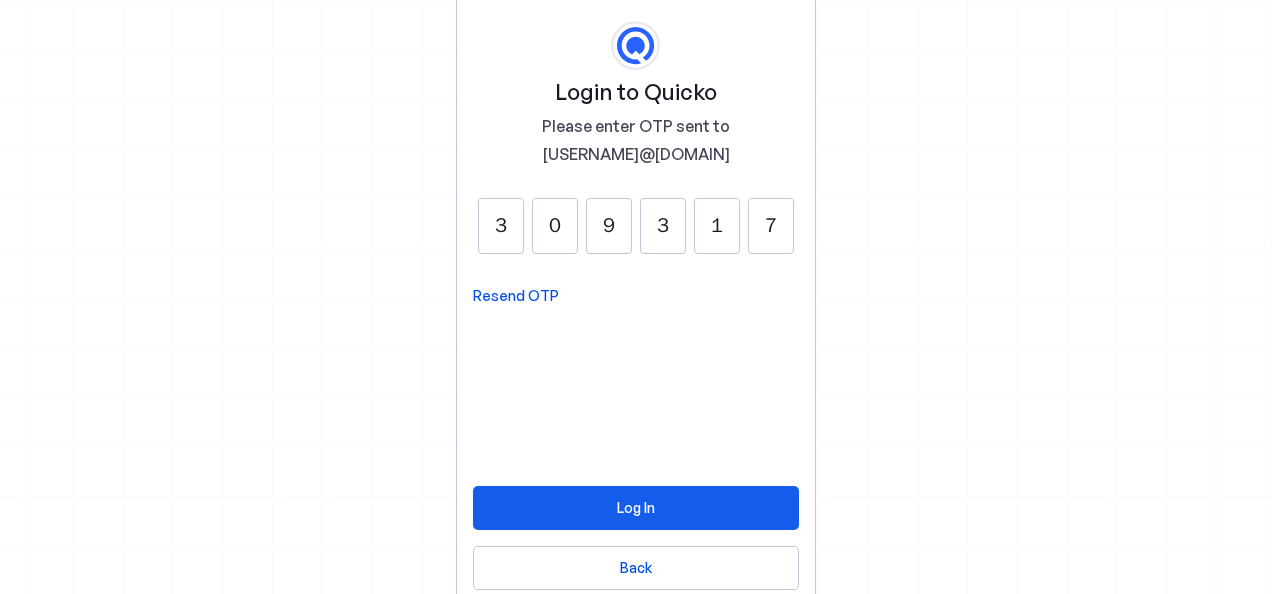type on "7" 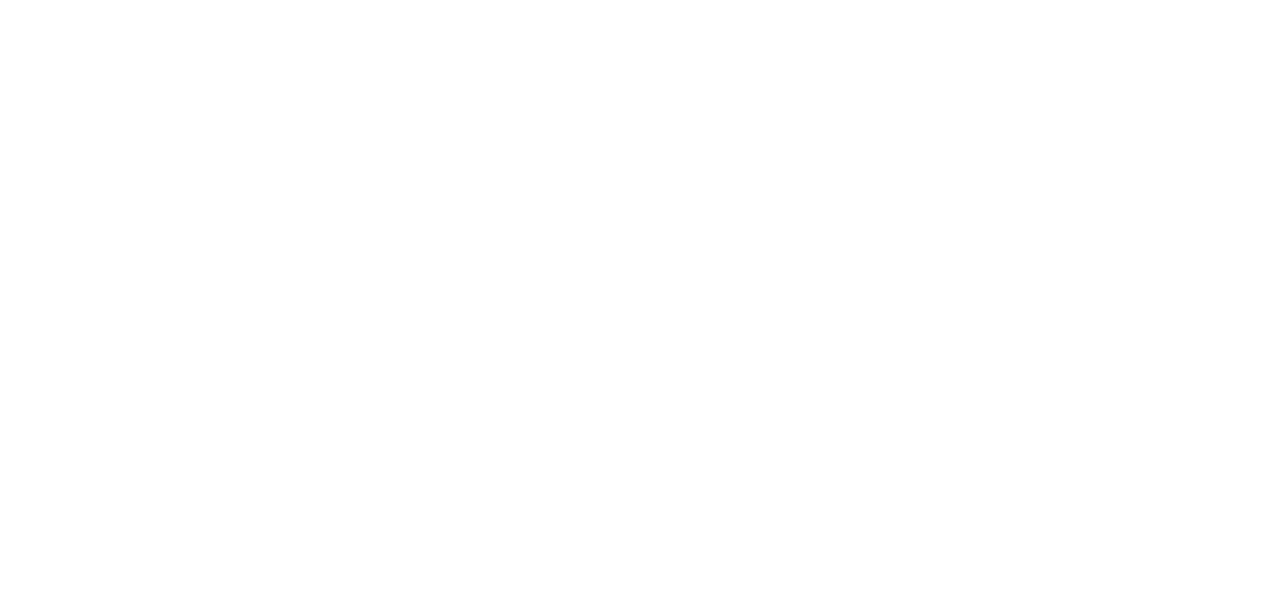 scroll, scrollTop: 0, scrollLeft: 0, axis: both 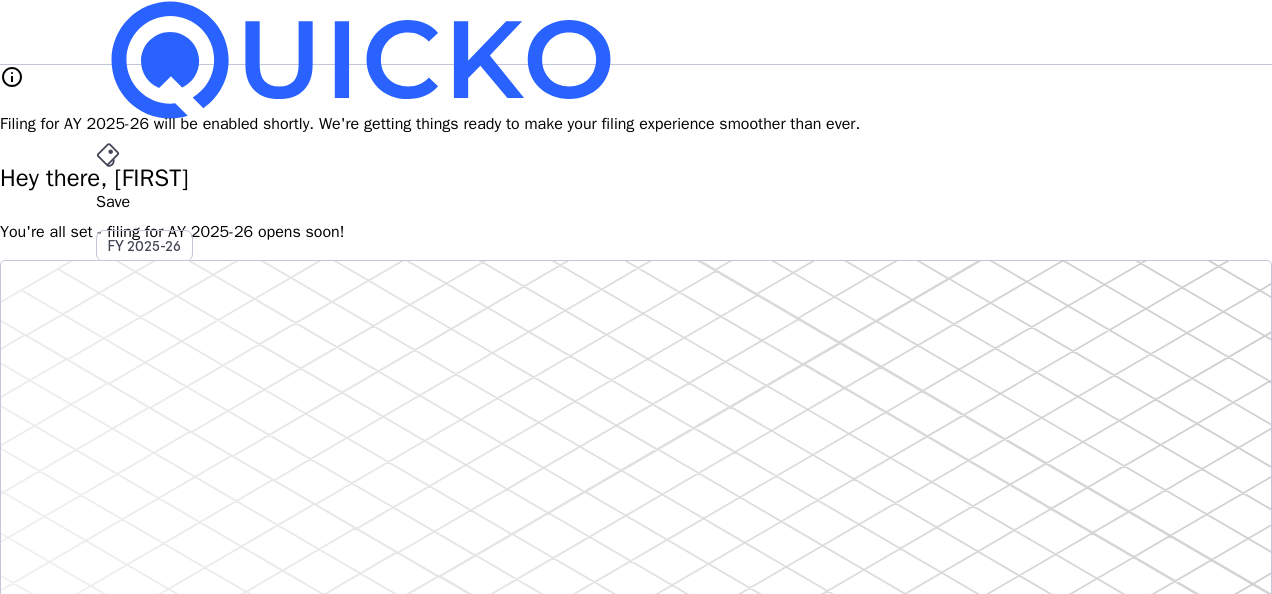 click on "Pay" at bounding box center [636, 202] 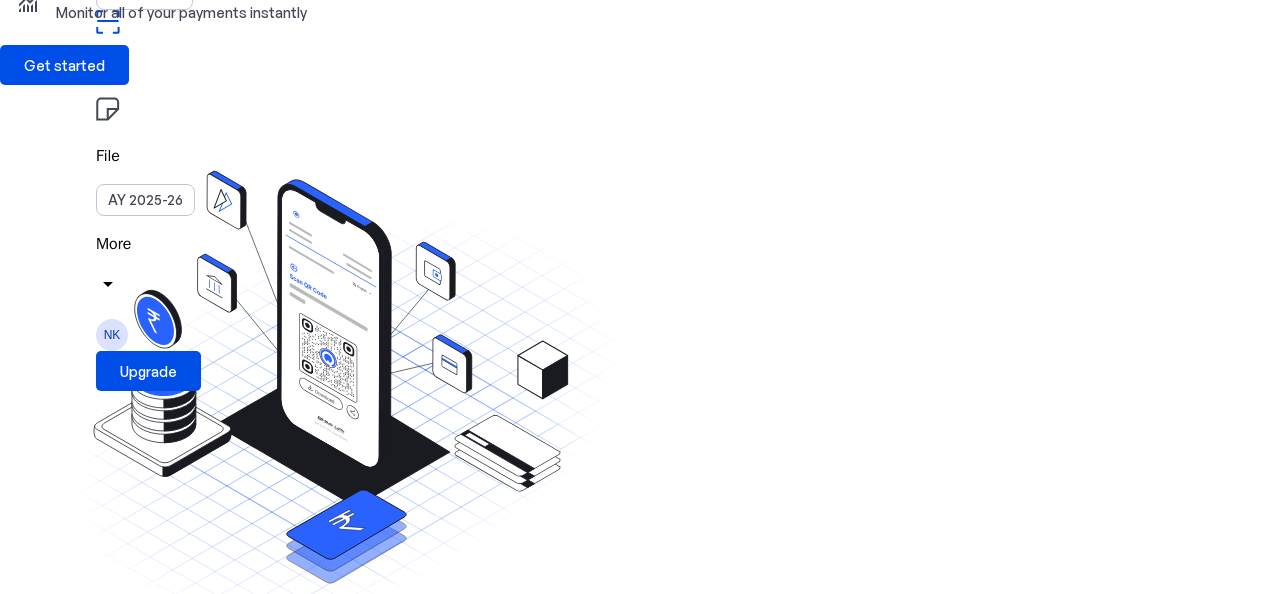 scroll, scrollTop: 0, scrollLeft: 0, axis: both 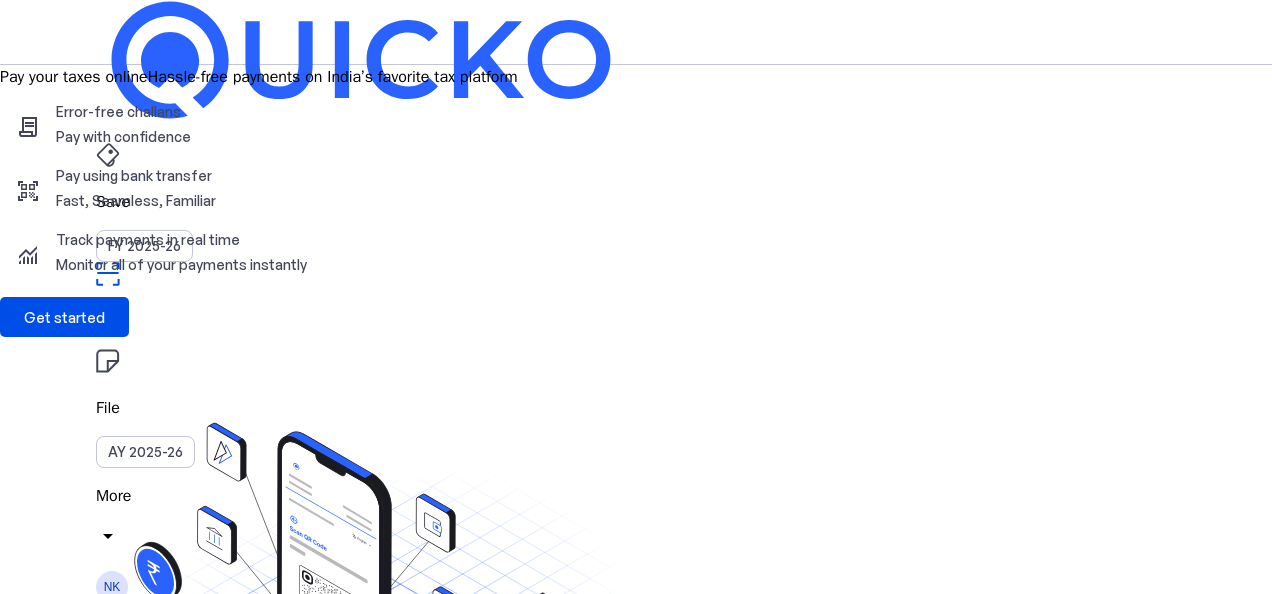 click at bounding box center [110, 151] 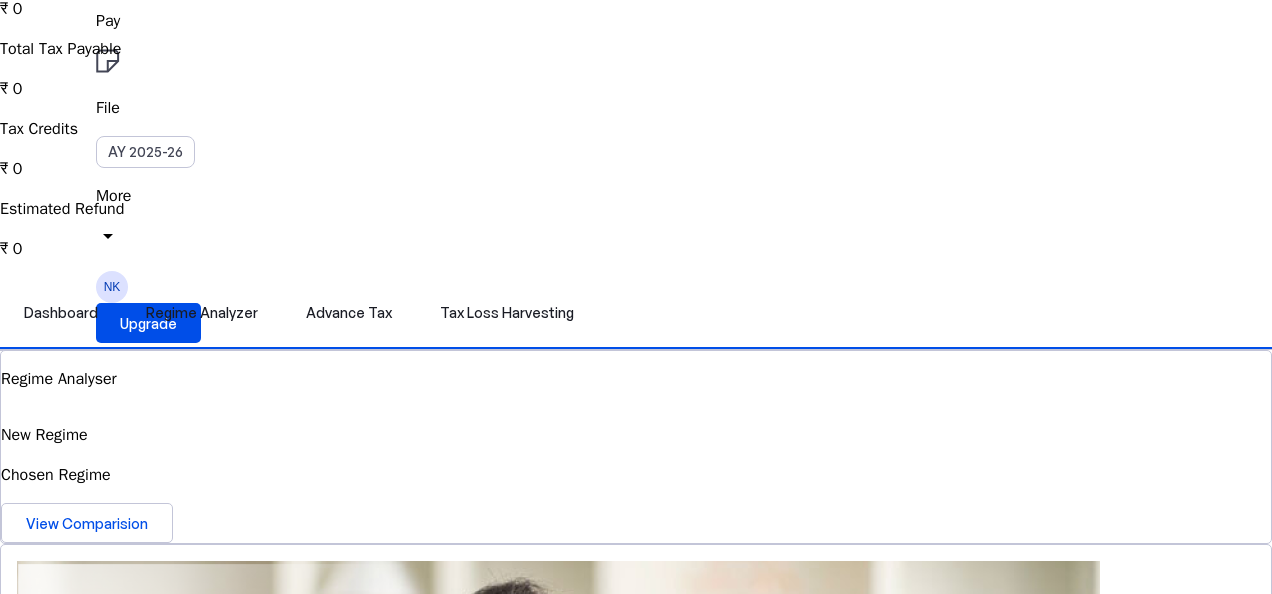 scroll, scrollTop: 400, scrollLeft: 0, axis: vertical 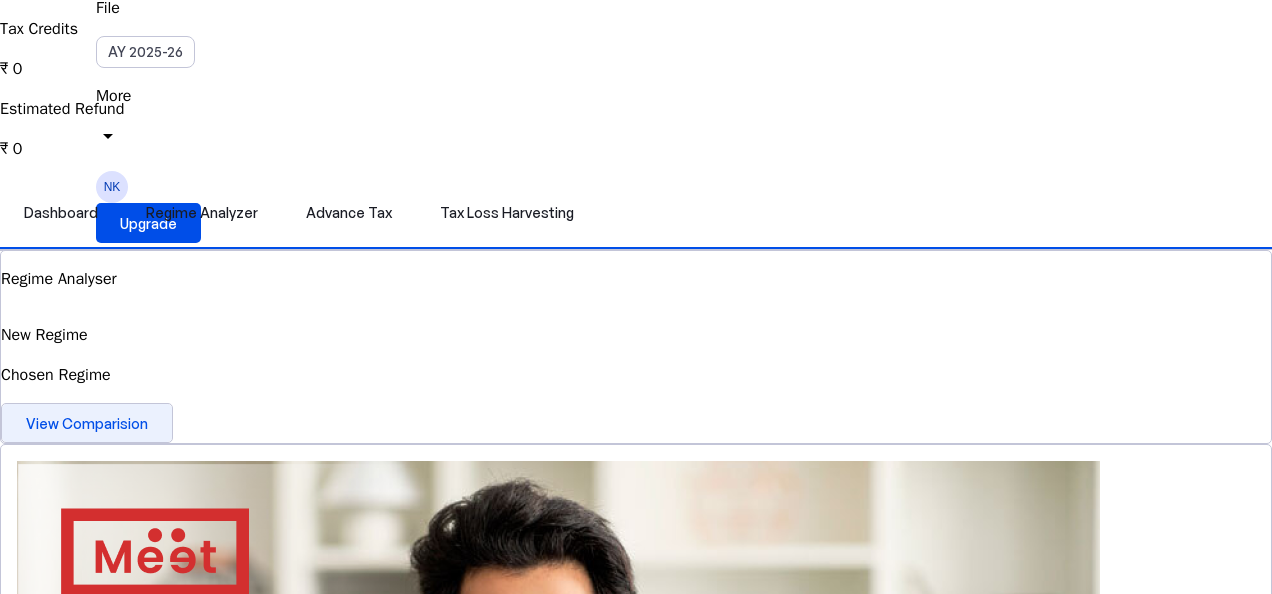 click on "View Comparision" at bounding box center [87, 423] 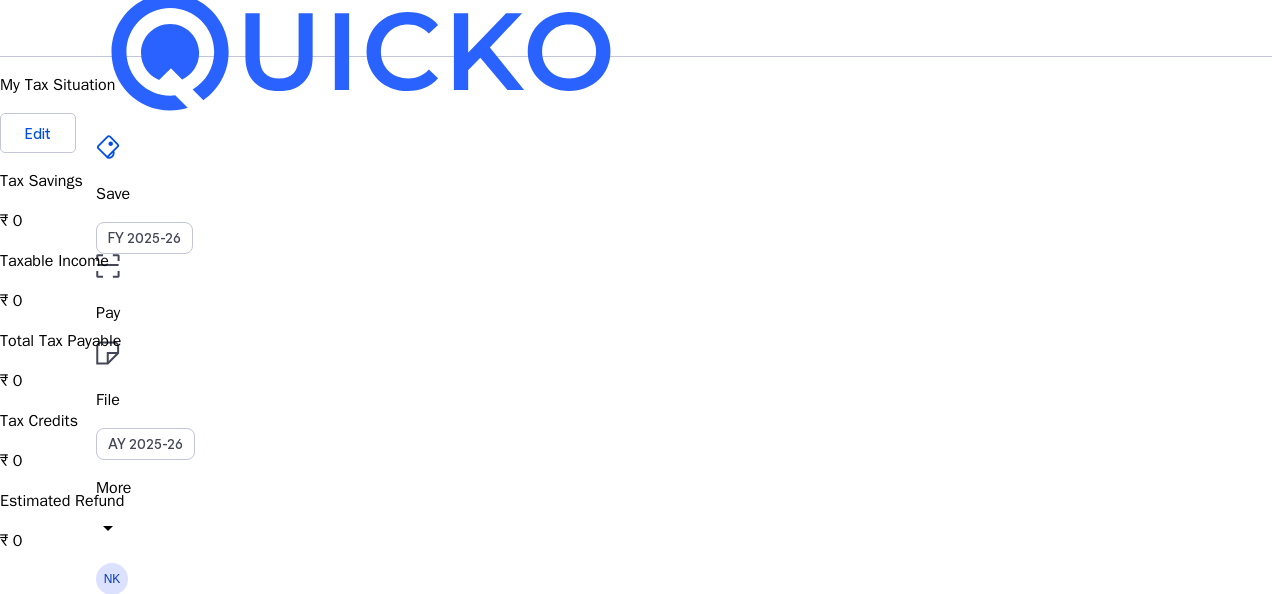 scroll, scrollTop: 0, scrollLeft: 0, axis: both 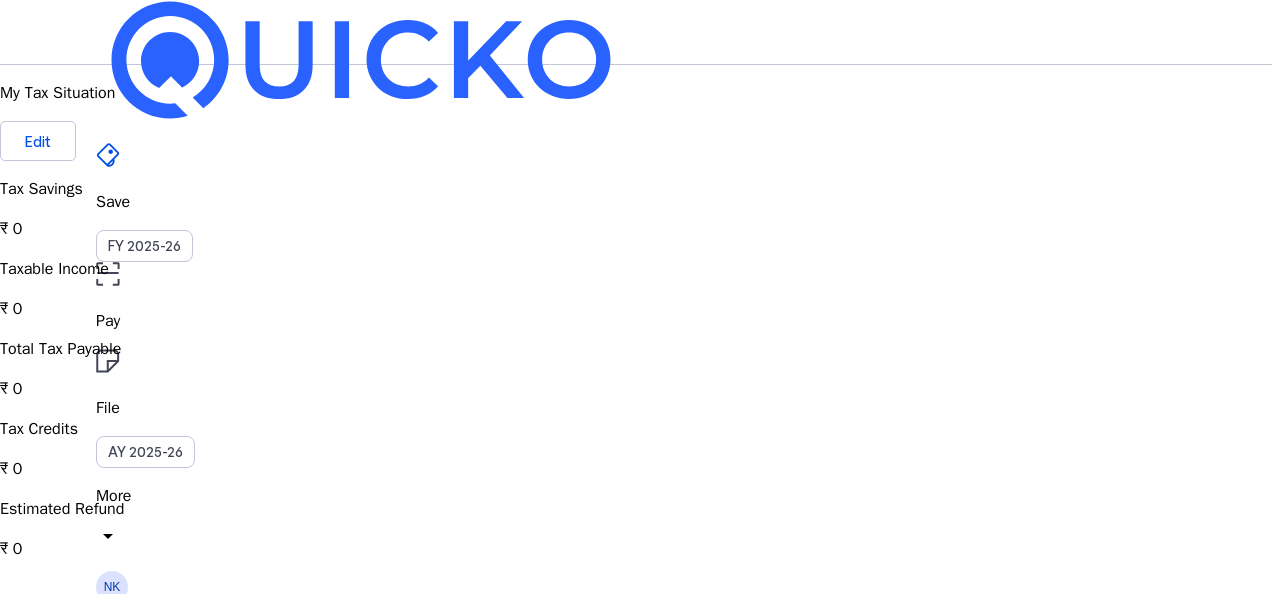 click on "arrow_drop_down" at bounding box center (108, 536) 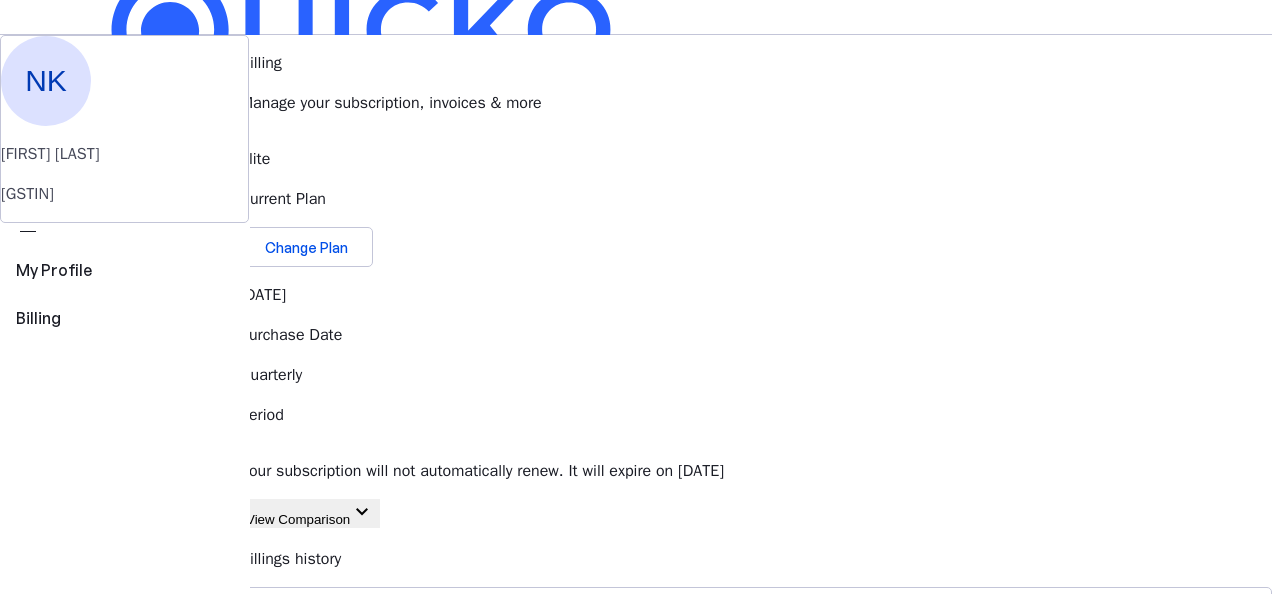 scroll, scrollTop: 0, scrollLeft: 0, axis: both 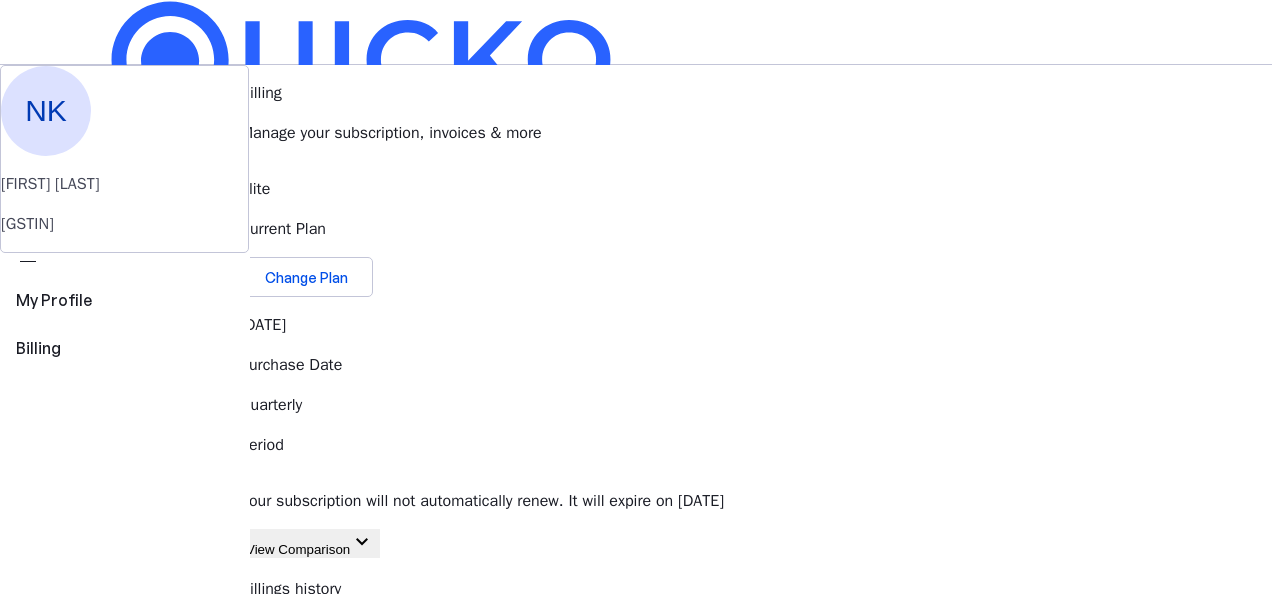 click on "Upgrade" at bounding box center (148, 623) 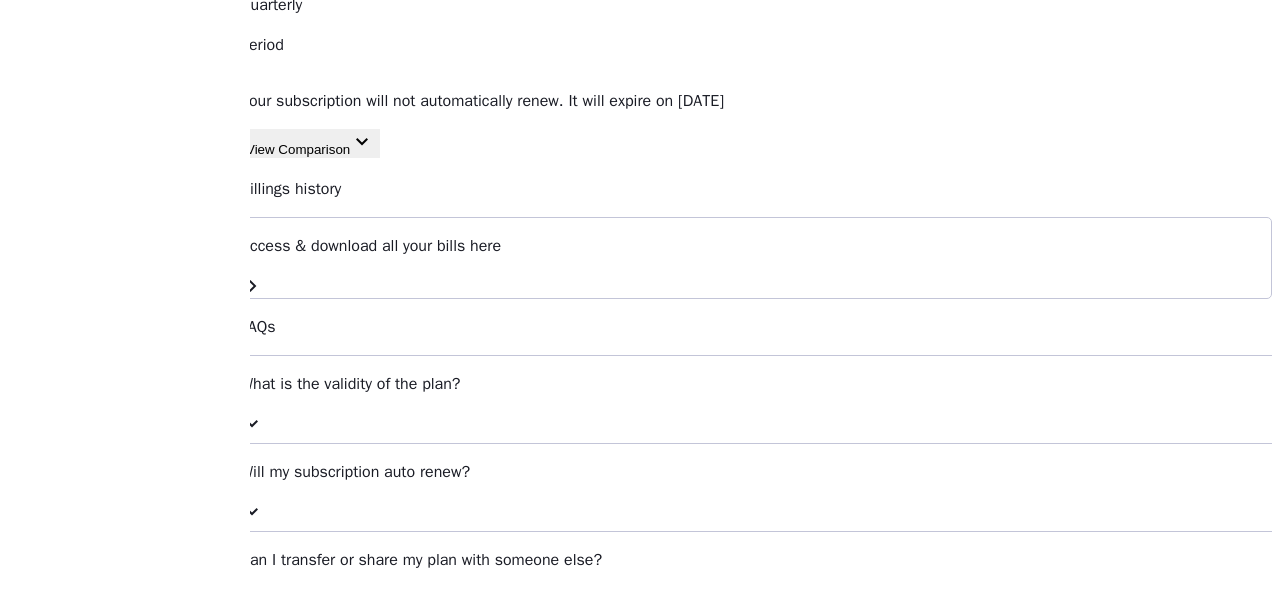 scroll, scrollTop: 0, scrollLeft: 0, axis: both 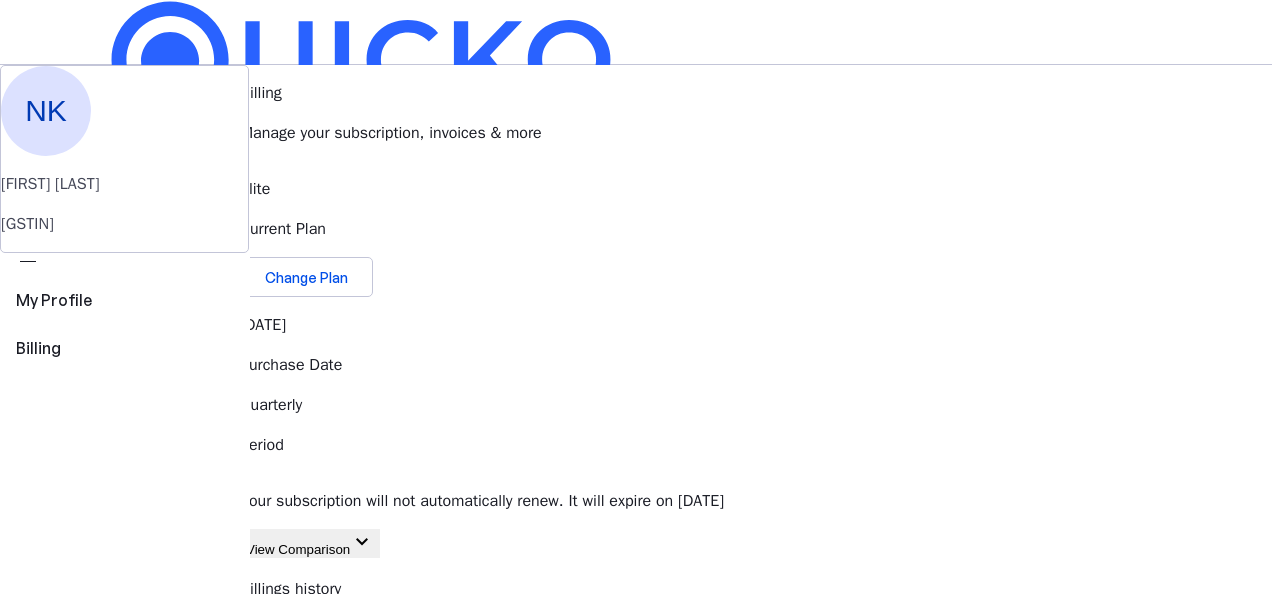 click on "arrow_drop_down" at bounding box center [108, 536] 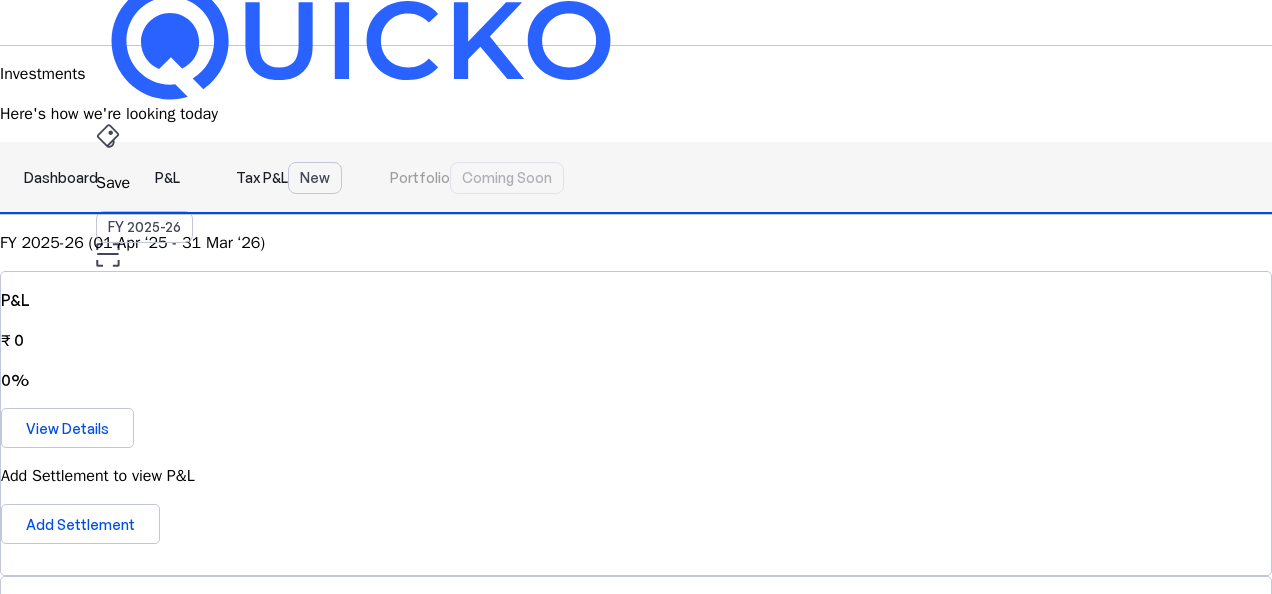 scroll, scrollTop: 0, scrollLeft: 0, axis: both 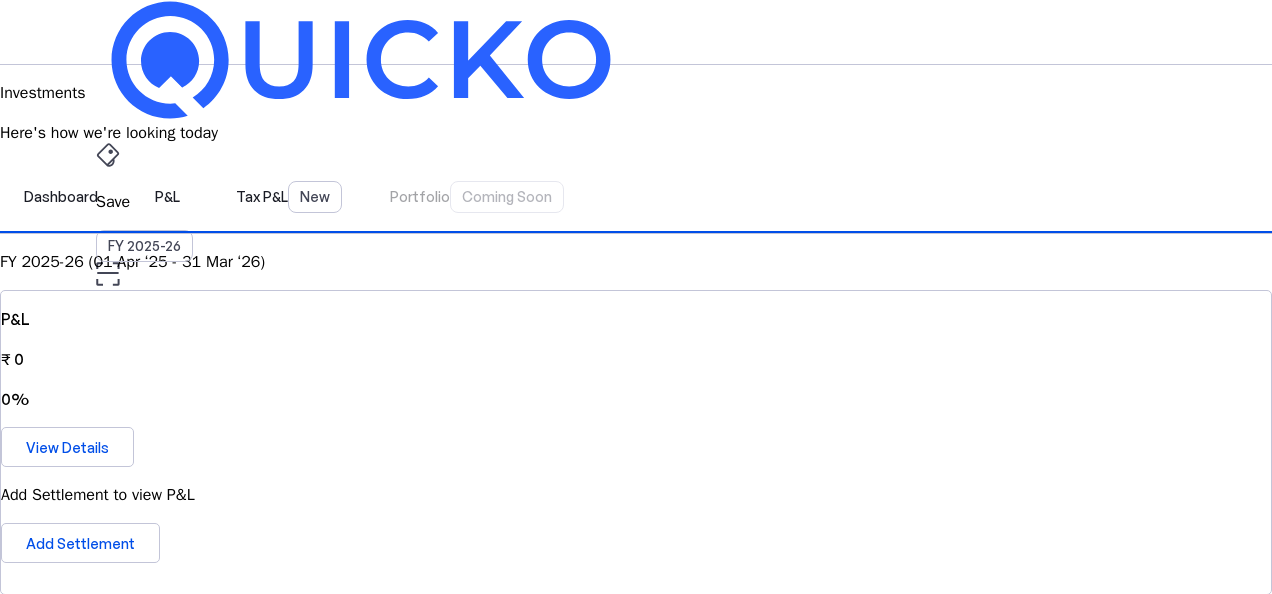 click on "Upgrade" at bounding box center [148, 623] 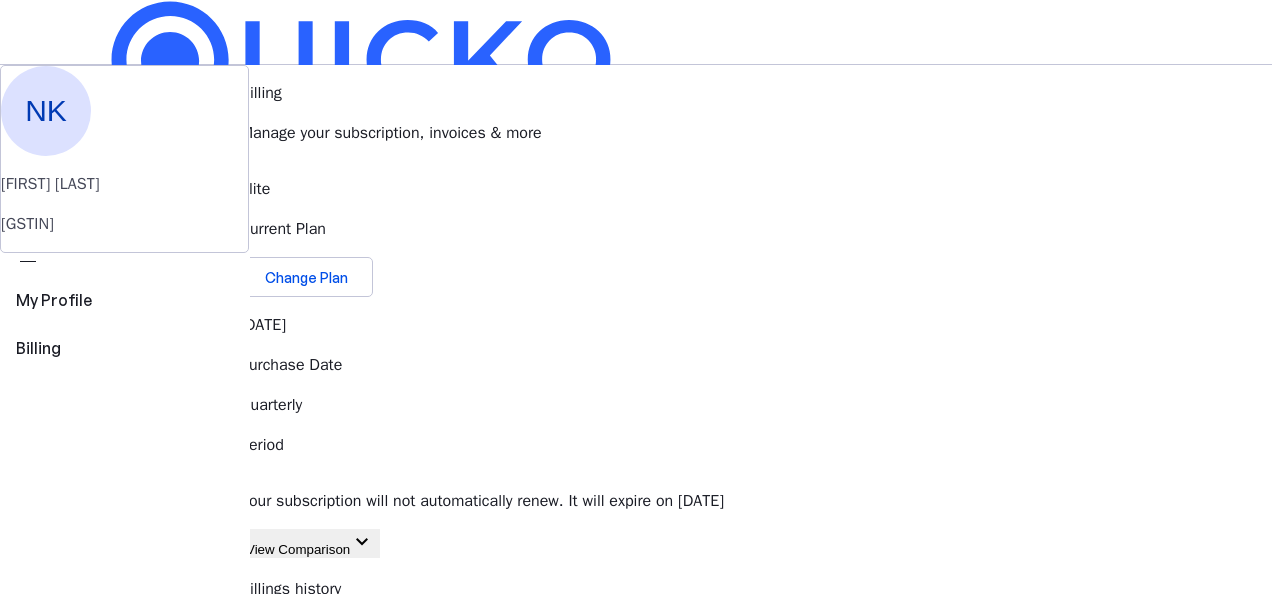 click on "Upgrade" at bounding box center [148, 623] 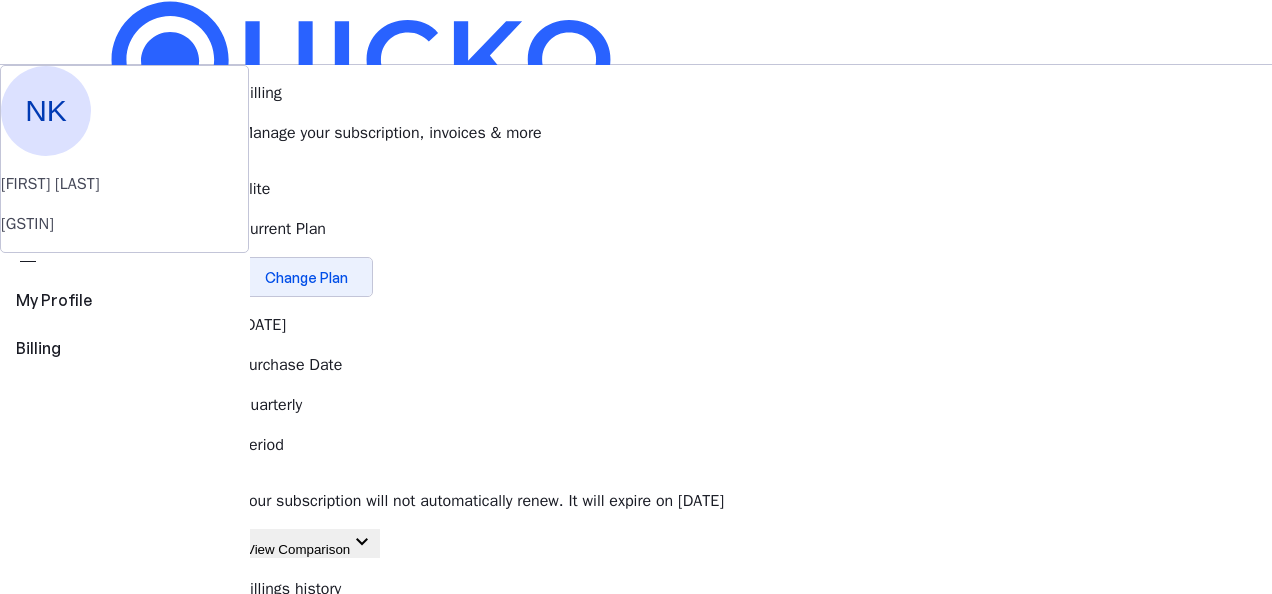click on "Change Plan" at bounding box center (306, 277) 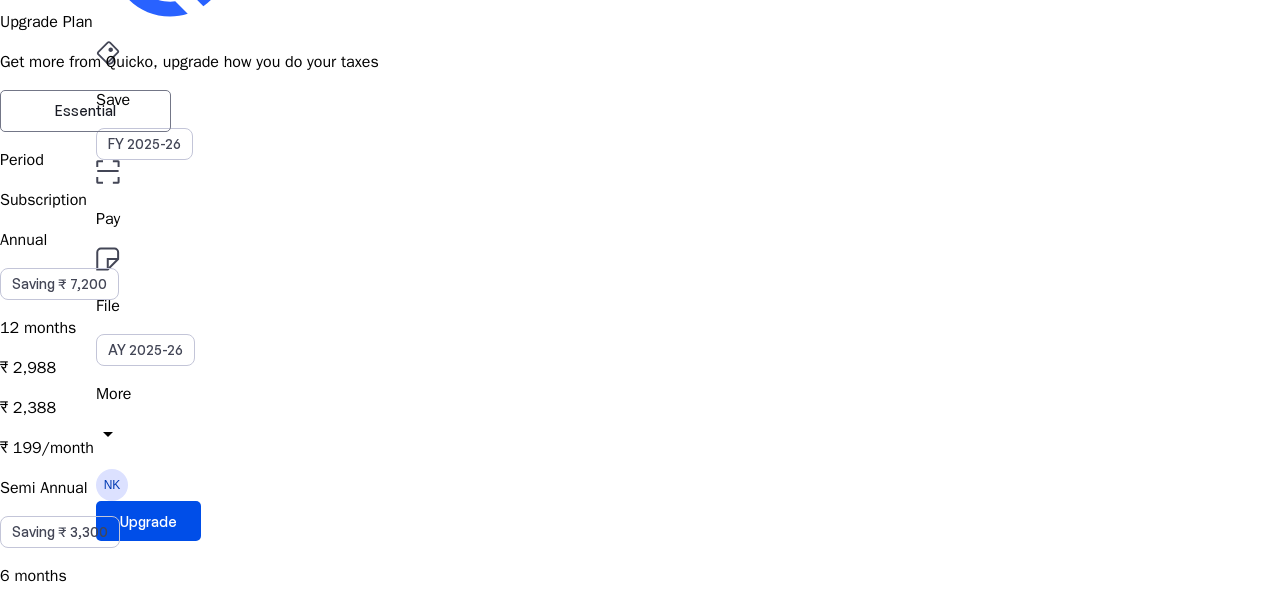scroll, scrollTop: 0, scrollLeft: 0, axis: both 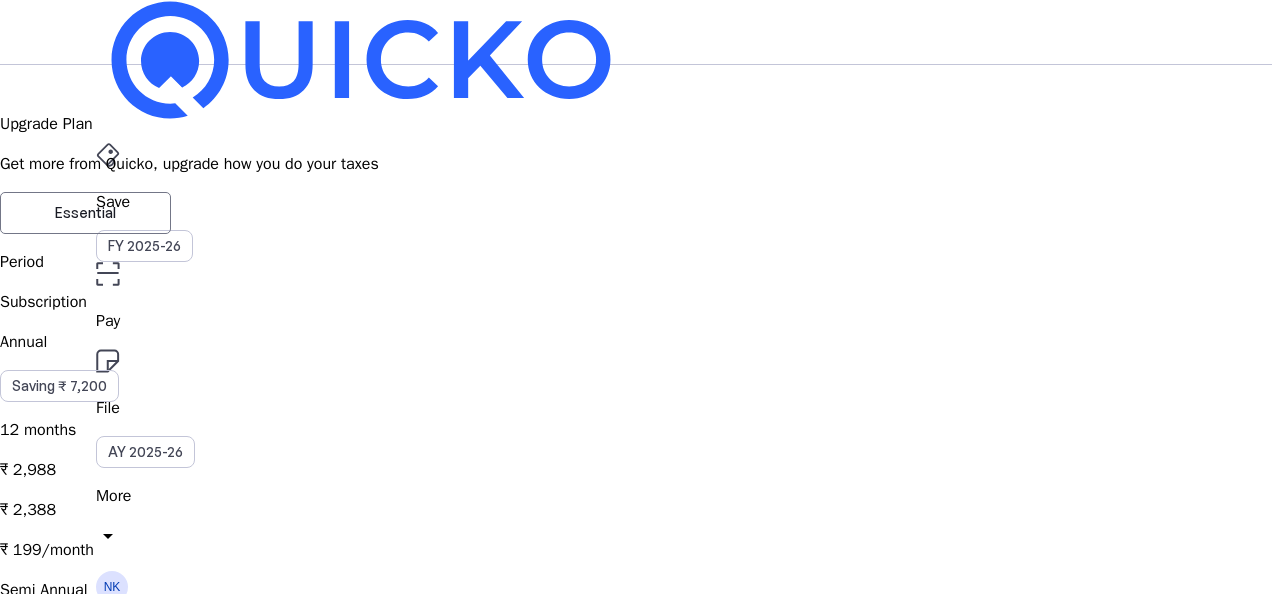 click on "Essential" at bounding box center [85, 213] 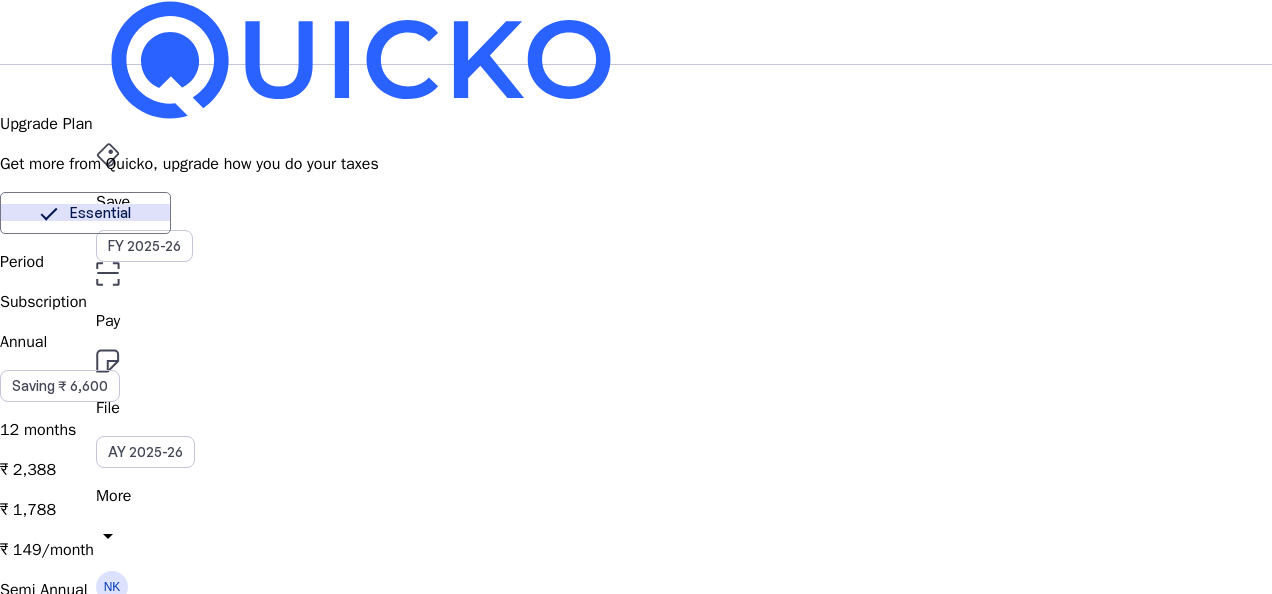 click on "Elite" at bounding box center (255, 213) 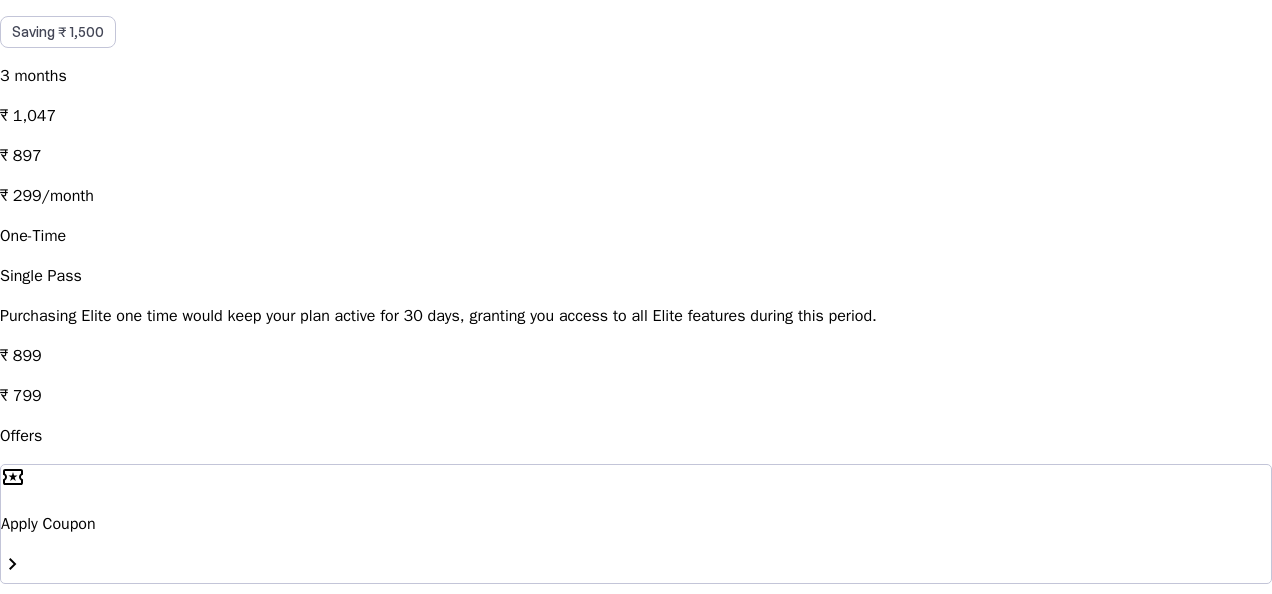scroll, scrollTop: 868, scrollLeft: 0, axis: vertical 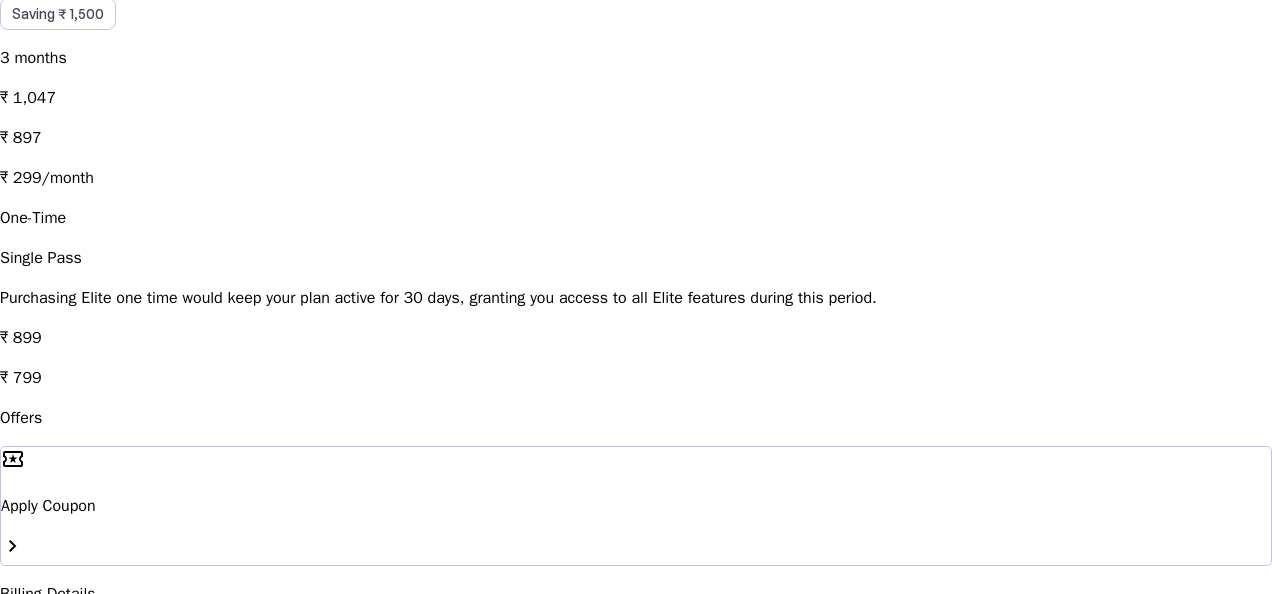 click on "local_activity Apply Coupon chevron_right" at bounding box center (636, 506) 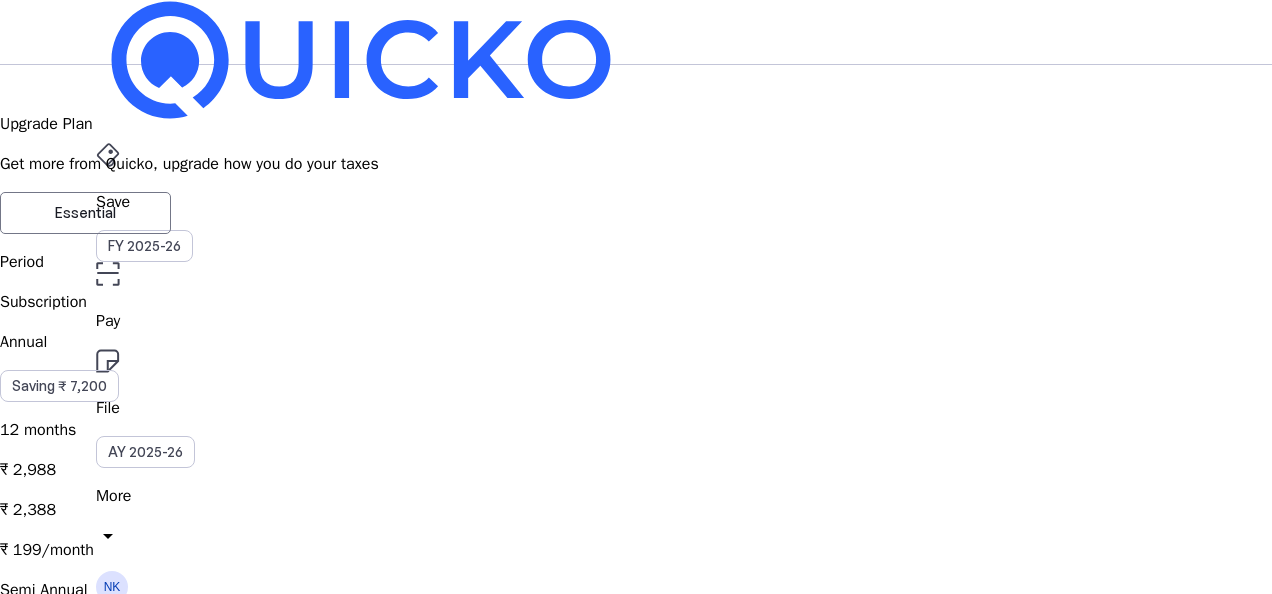 click on "cancel" at bounding box center (12, 2500) 